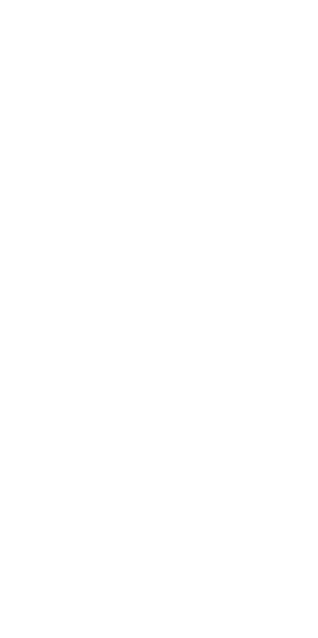 scroll, scrollTop: 0, scrollLeft: 0, axis: both 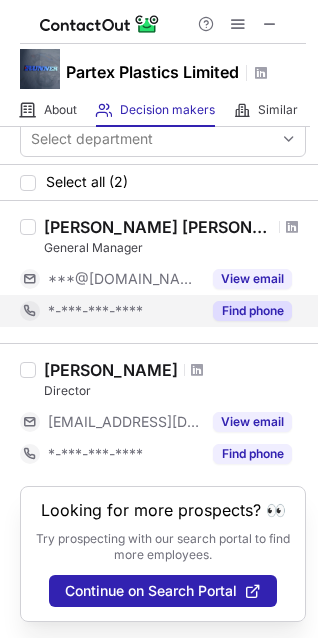 click on "Find phone" at bounding box center (252, 311) 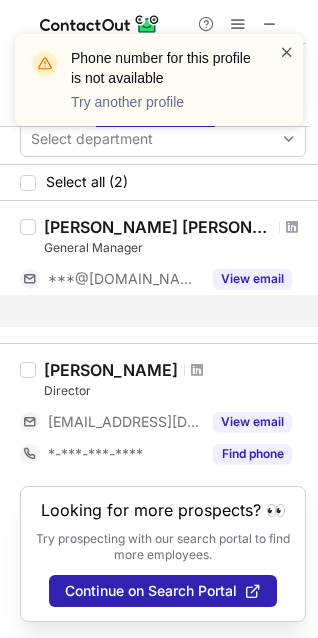click at bounding box center (287, 52) 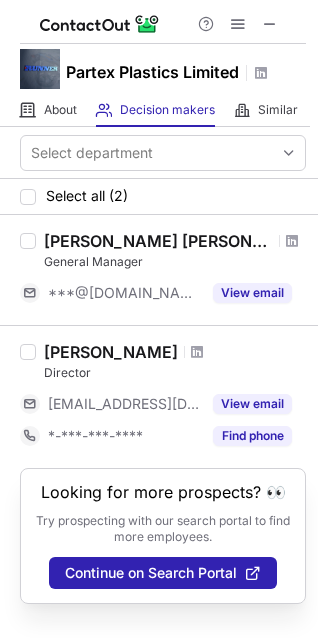 scroll, scrollTop: 0, scrollLeft: 0, axis: both 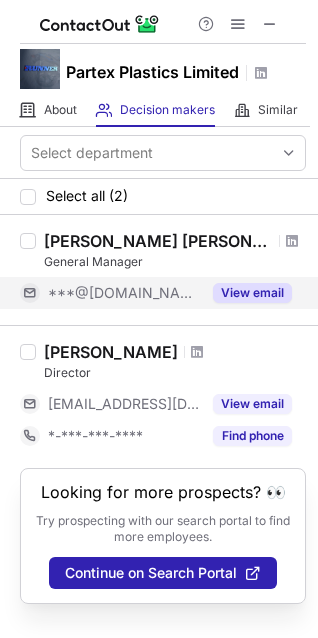 click on "View email" at bounding box center (246, 293) 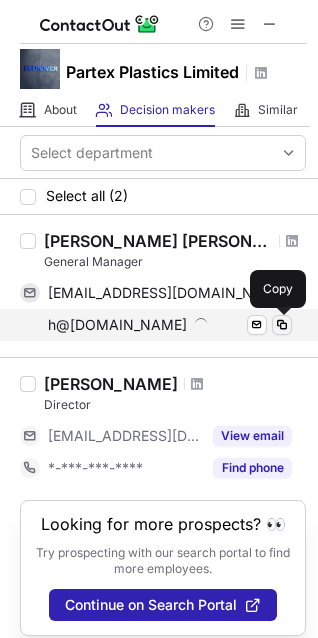 click at bounding box center [282, 325] 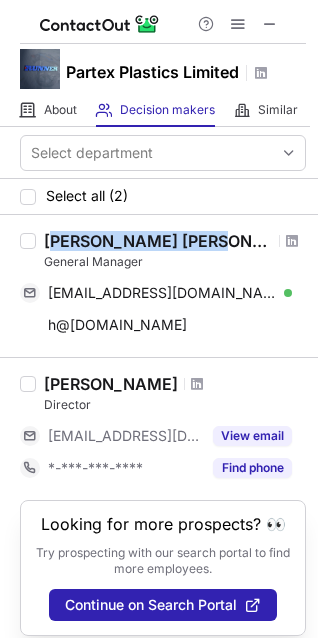 drag, startPoint x: 51, startPoint y: 242, endPoint x: 201, endPoint y: 246, distance: 150.05333 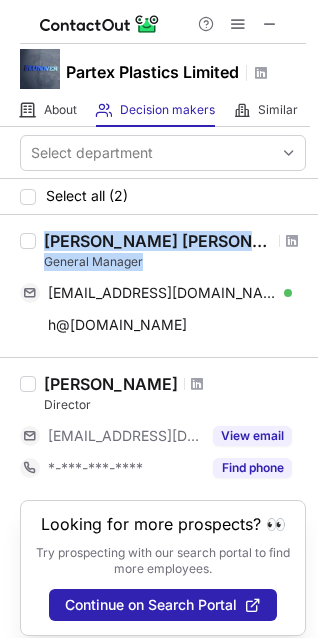 drag, startPoint x: 42, startPoint y: 237, endPoint x: 191, endPoint y: 254, distance: 149.96666 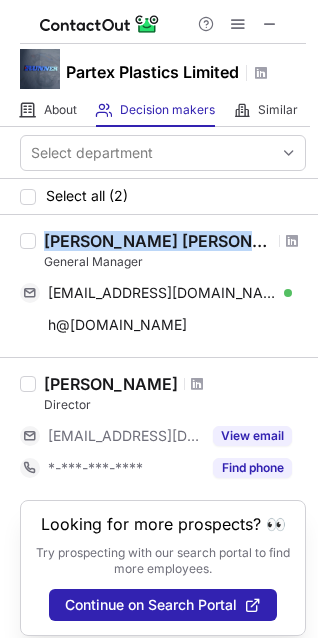 drag, startPoint x: 40, startPoint y: 240, endPoint x: 233, endPoint y: 246, distance: 193.09325 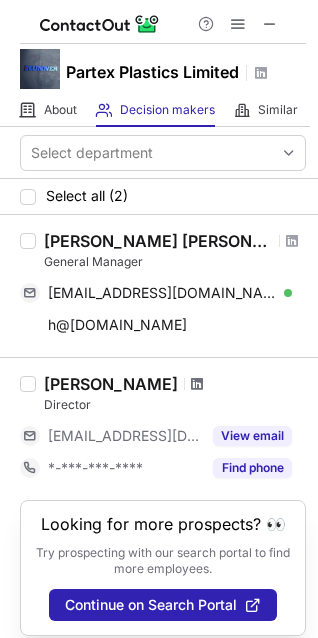 click at bounding box center [197, 384] 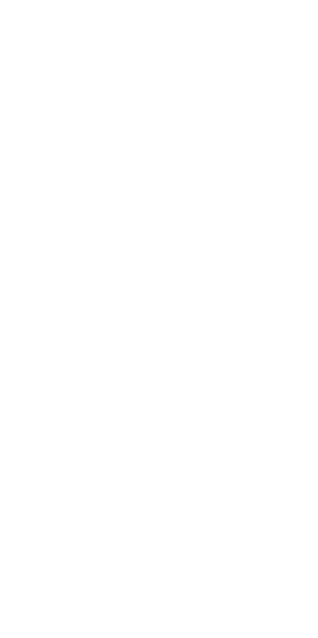 scroll, scrollTop: 0, scrollLeft: 0, axis: both 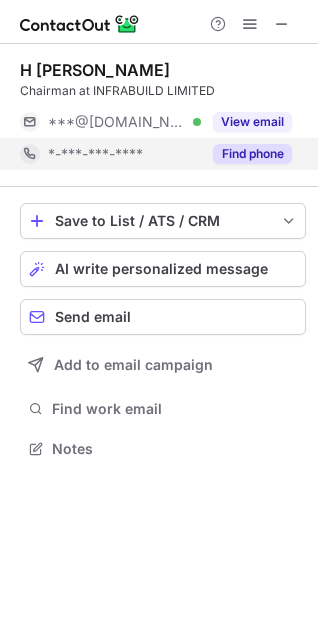 click on "Find phone" at bounding box center [252, 154] 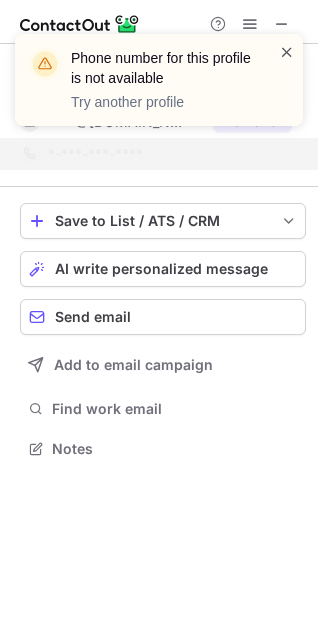 click at bounding box center (287, 52) 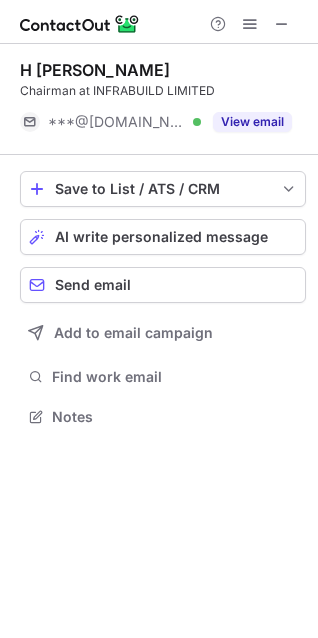 scroll, scrollTop: 402, scrollLeft: 318, axis: both 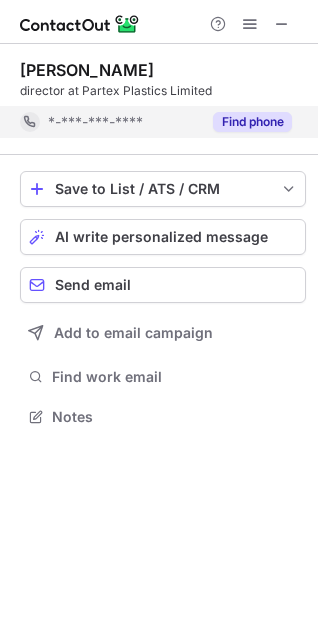 click on "Find phone" at bounding box center (252, 122) 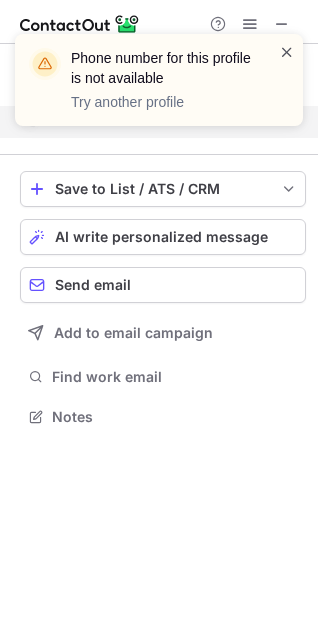 click on "Phone number for this profile is not available Try another profile" at bounding box center (159, 80) 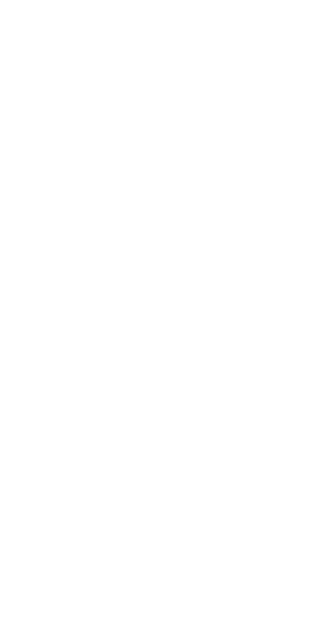 scroll, scrollTop: 0, scrollLeft: 0, axis: both 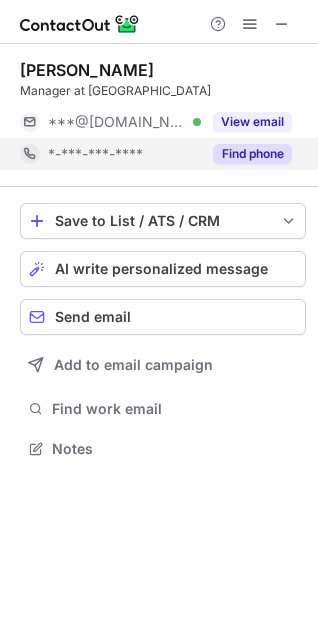 click on "Find phone" at bounding box center [252, 154] 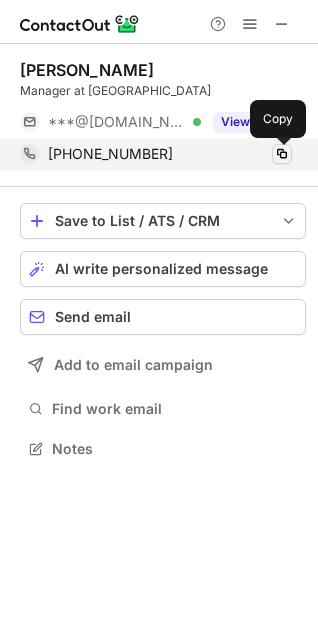 click at bounding box center [282, 154] 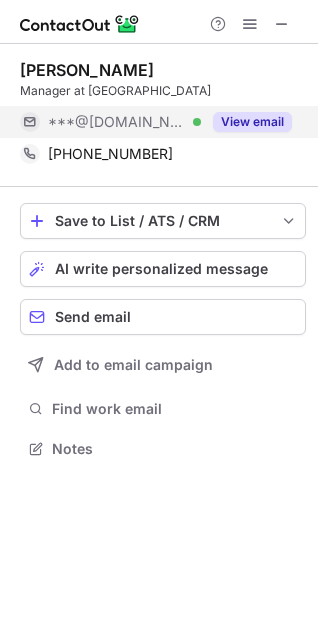 click on "View email" at bounding box center (252, 122) 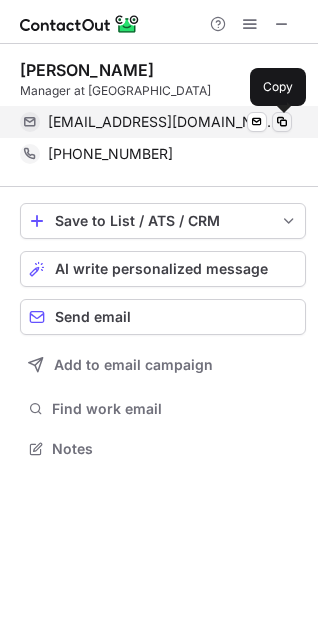 click at bounding box center [282, 122] 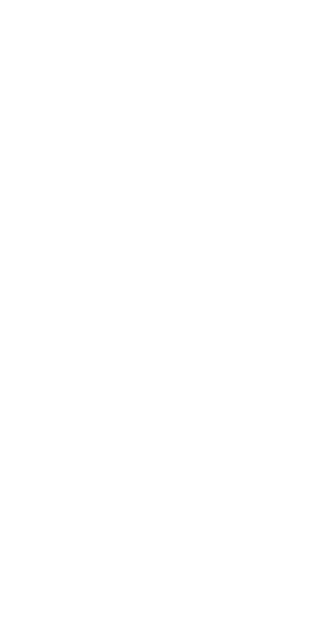 scroll, scrollTop: 0, scrollLeft: 0, axis: both 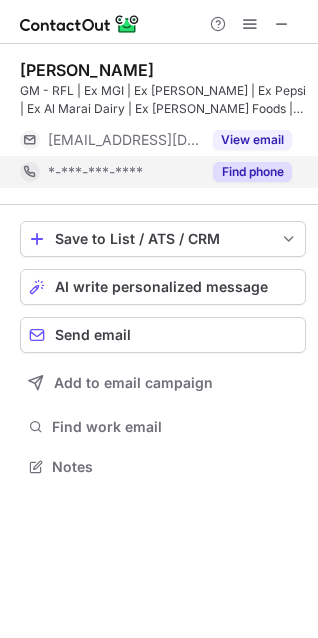 click on "Find phone" at bounding box center (252, 172) 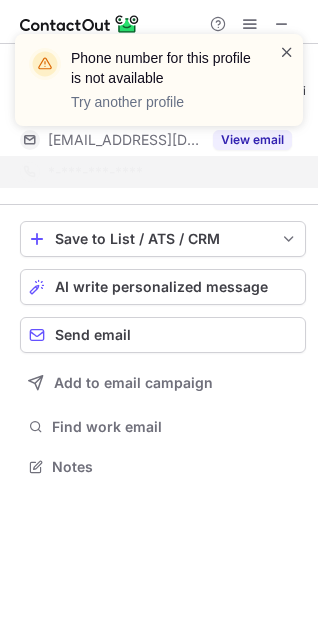 click at bounding box center [287, 52] 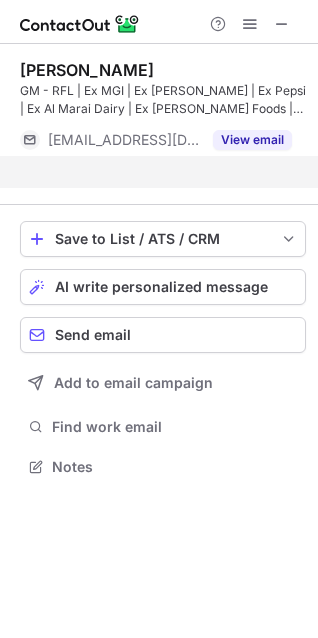scroll, scrollTop: 420, scrollLeft: 318, axis: both 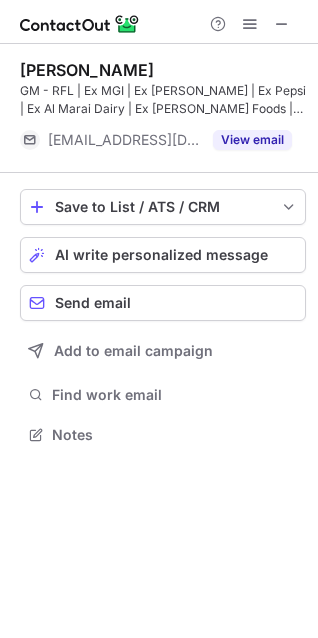 click on "View email" at bounding box center [252, 140] 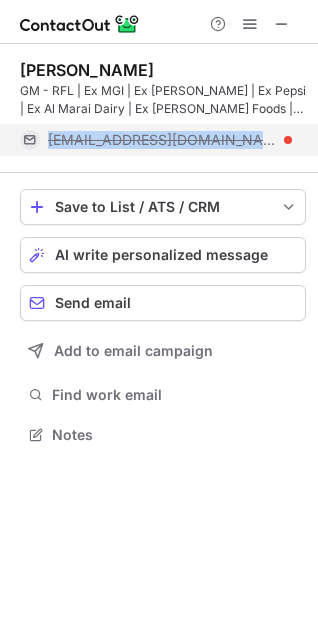 drag, startPoint x: 51, startPoint y: 134, endPoint x: 218, endPoint y: 144, distance: 167.29913 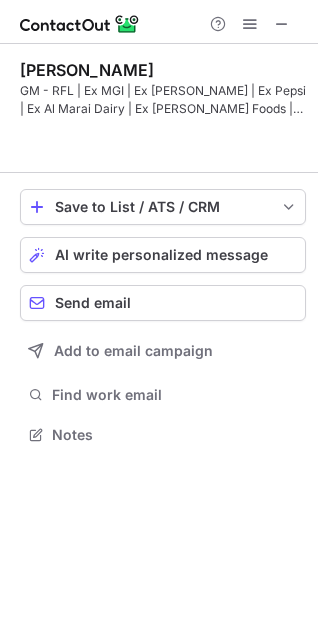 scroll, scrollTop: 388, scrollLeft: 318, axis: both 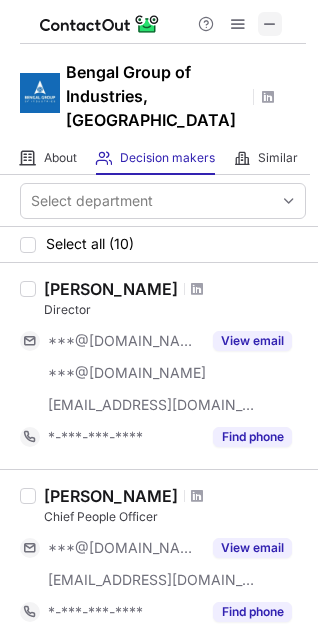 click at bounding box center [270, 24] 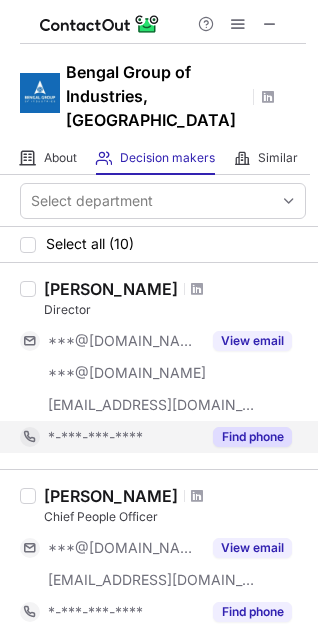 click on "Find phone" at bounding box center (252, 437) 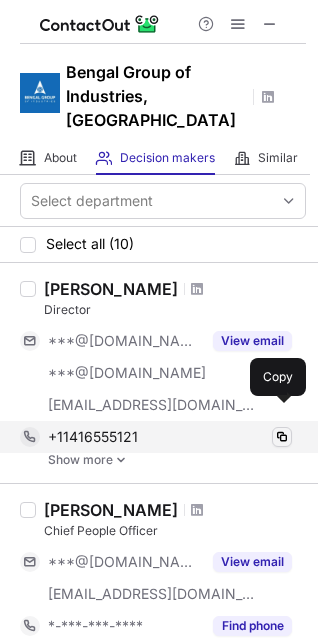 click at bounding box center (282, 437) 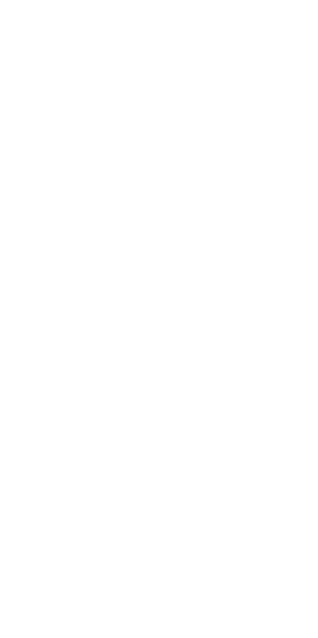 scroll, scrollTop: 0, scrollLeft: 0, axis: both 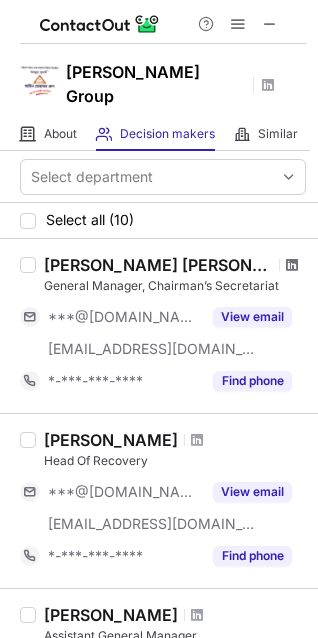 click at bounding box center [292, 265] 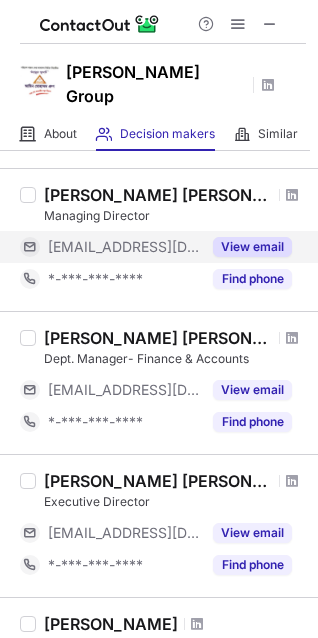 scroll, scrollTop: 1000, scrollLeft: 0, axis: vertical 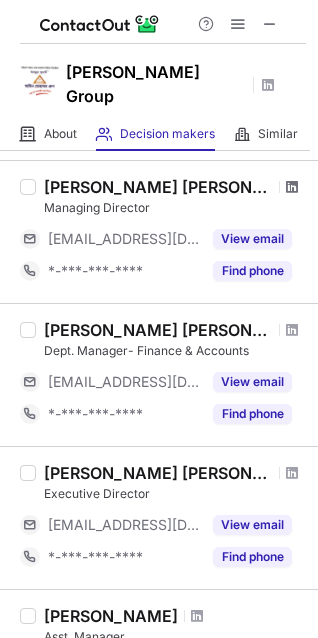 click at bounding box center [292, 187] 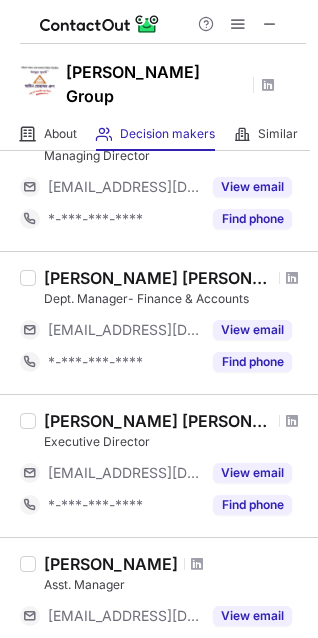 scroll, scrollTop: 1100, scrollLeft: 0, axis: vertical 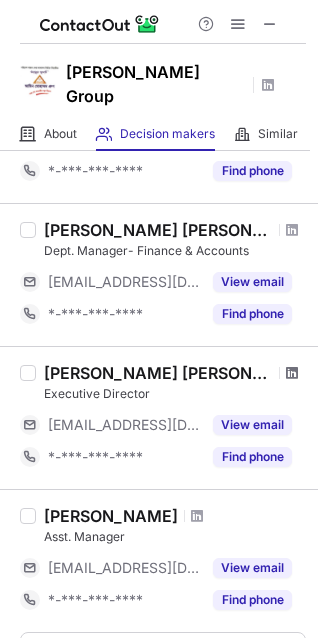 click at bounding box center [292, 373] 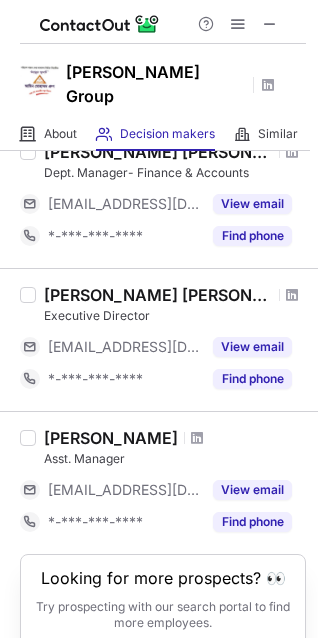 scroll, scrollTop: 1261, scrollLeft: 0, axis: vertical 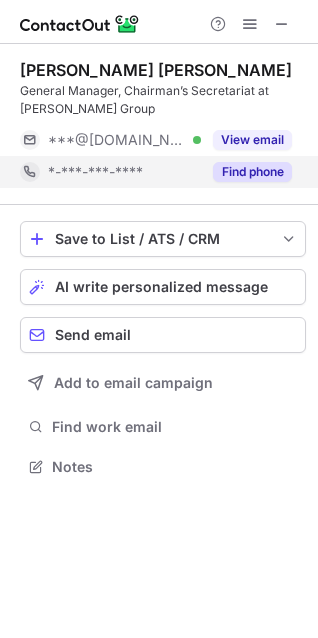 click on "Find phone" at bounding box center (252, 172) 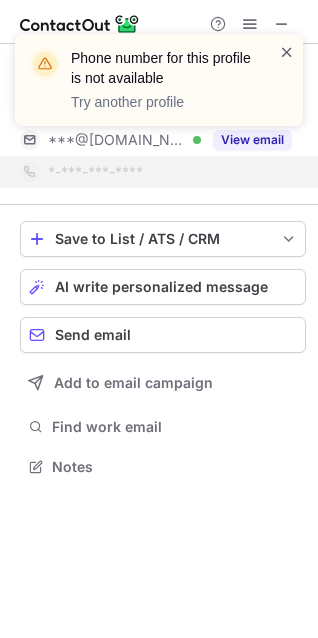 click at bounding box center [287, 52] 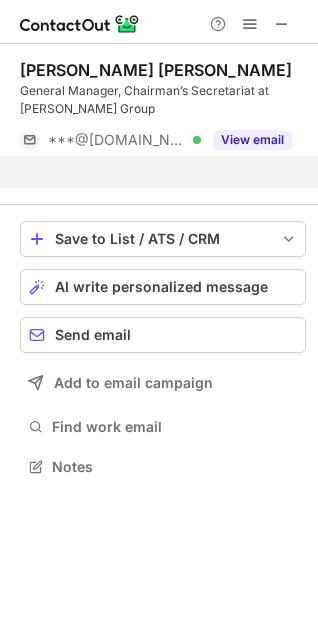 scroll, scrollTop: 420, scrollLeft: 318, axis: both 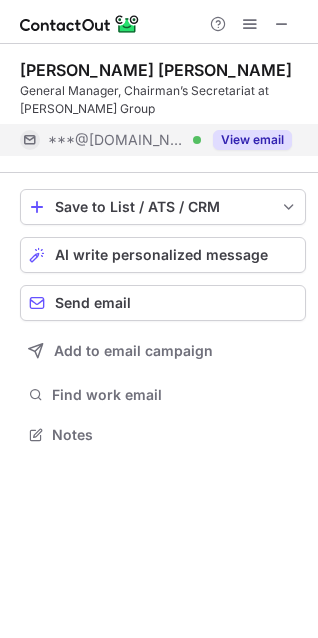 click on "View email" at bounding box center [252, 140] 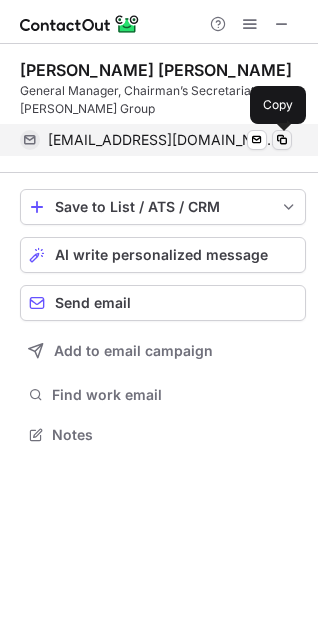 click at bounding box center [282, 140] 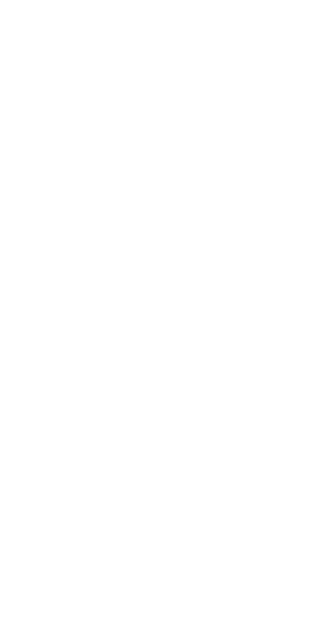 scroll, scrollTop: 0, scrollLeft: 0, axis: both 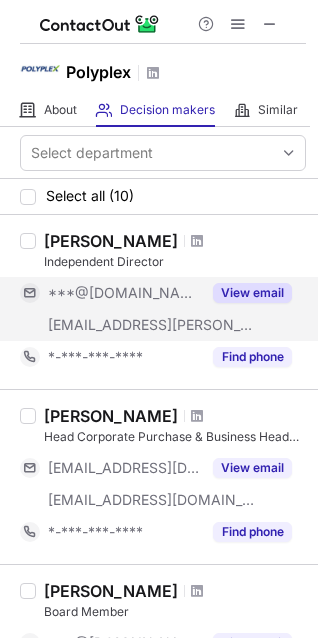 click on "View email" at bounding box center (252, 293) 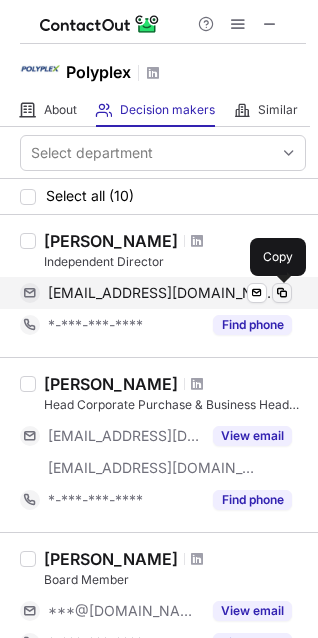 click at bounding box center (282, 293) 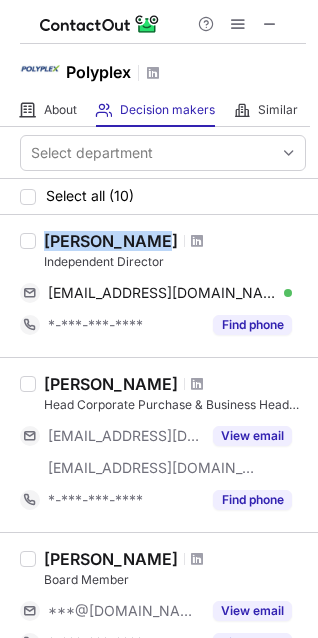 drag, startPoint x: 47, startPoint y: 237, endPoint x: 146, endPoint y: 234, distance: 99.04544 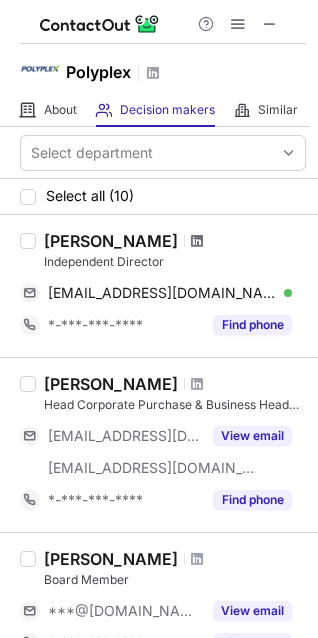 click at bounding box center (197, 241) 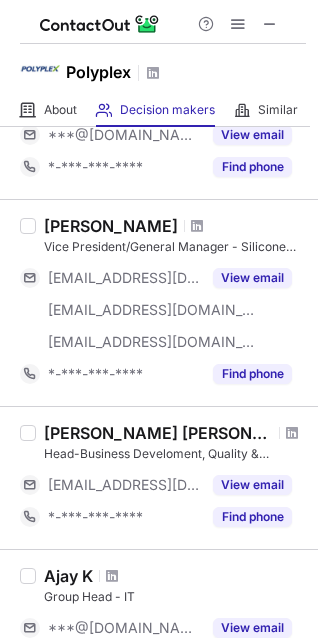 scroll, scrollTop: 500, scrollLeft: 0, axis: vertical 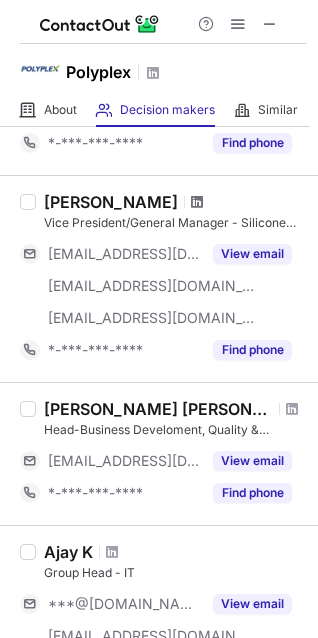 click at bounding box center [197, 202] 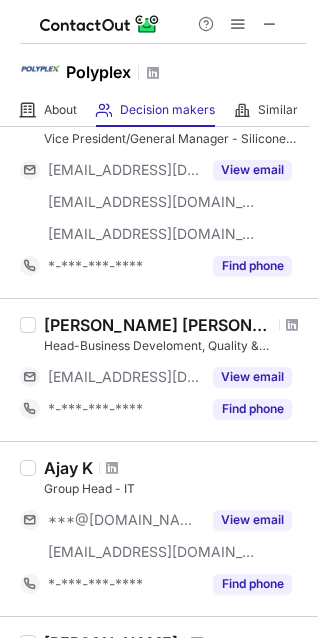 scroll, scrollTop: 900, scrollLeft: 0, axis: vertical 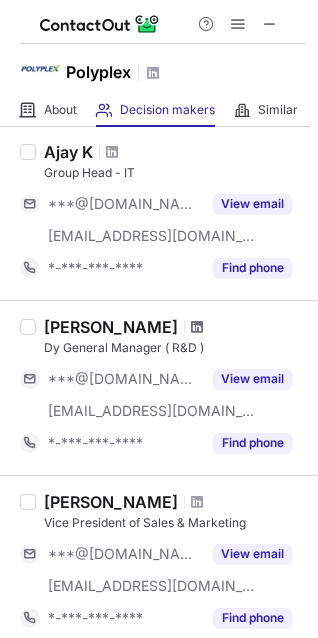 click at bounding box center (197, 327) 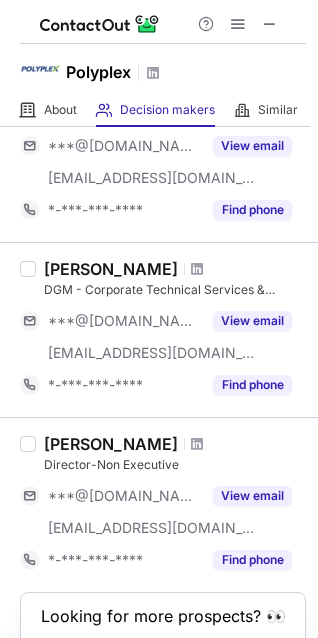 scroll, scrollTop: 1400, scrollLeft: 0, axis: vertical 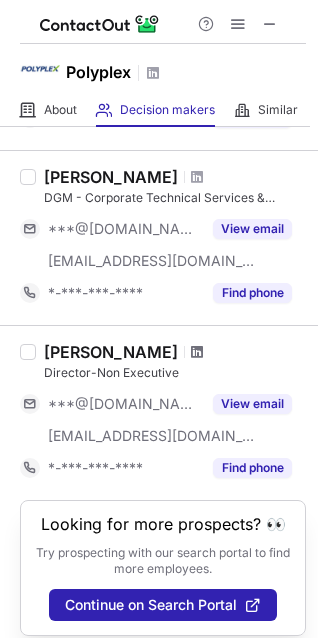 click at bounding box center [197, 352] 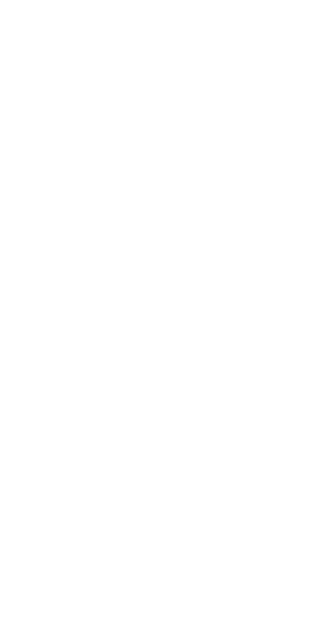 scroll, scrollTop: 0, scrollLeft: 0, axis: both 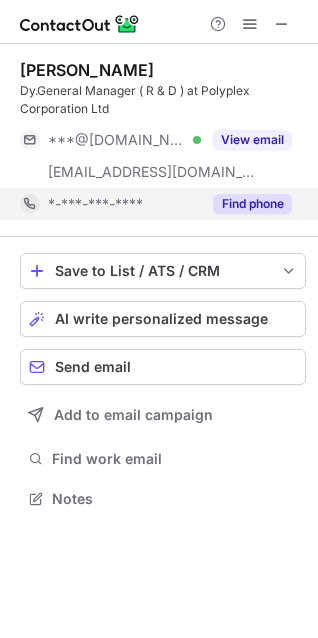 click on "Find phone" at bounding box center [252, 204] 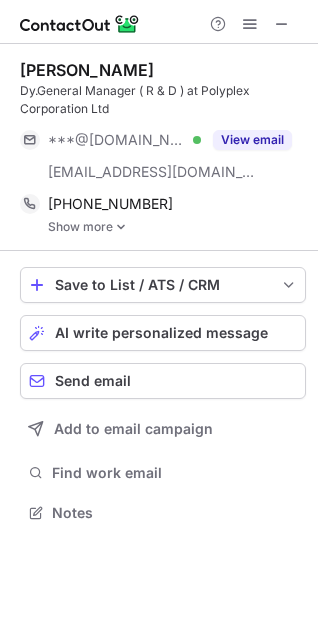 scroll, scrollTop: 10, scrollLeft: 9, axis: both 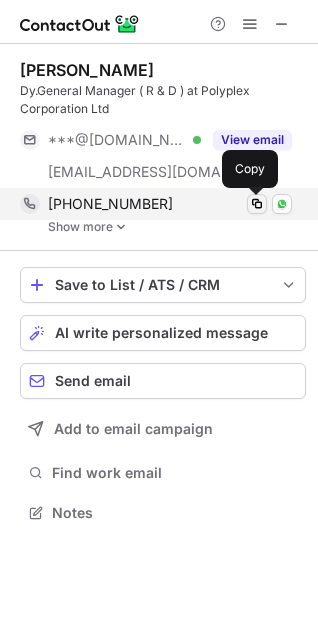click at bounding box center (257, 204) 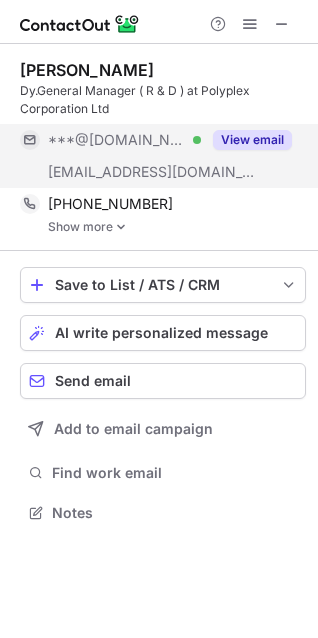 click on "View email" at bounding box center [252, 140] 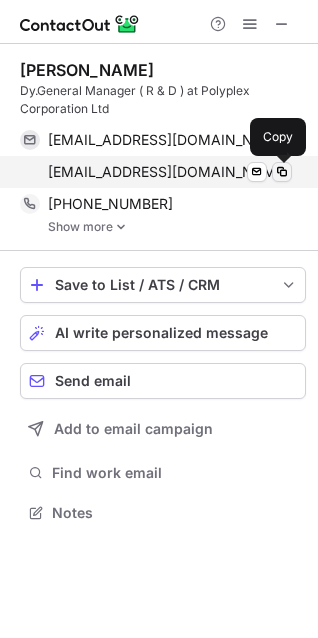 click at bounding box center [282, 172] 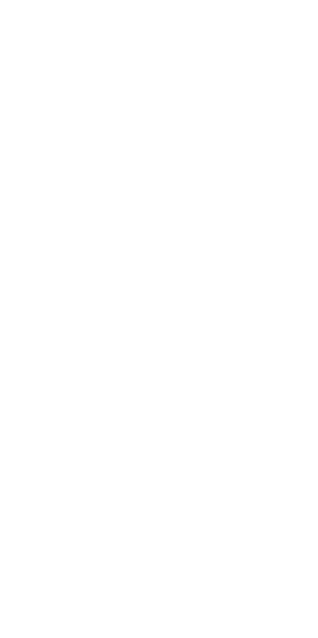 scroll, scrollTop: 0, scrollLeft: 0, axis: both 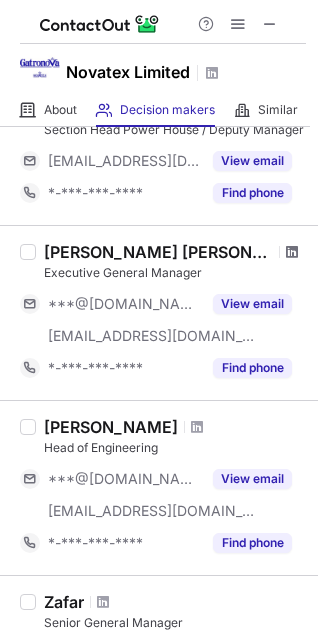 click at bounding box center (292, 252) 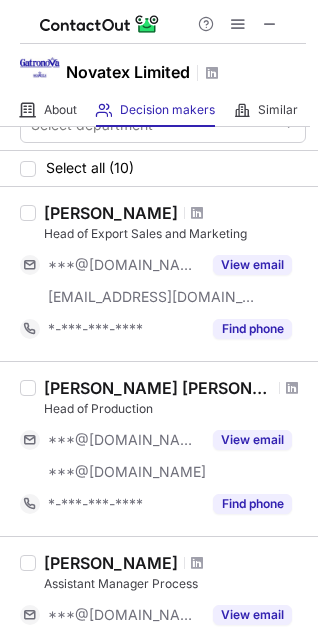 scroll, scrollTop: 0, scrollLeft: 0, axis: both 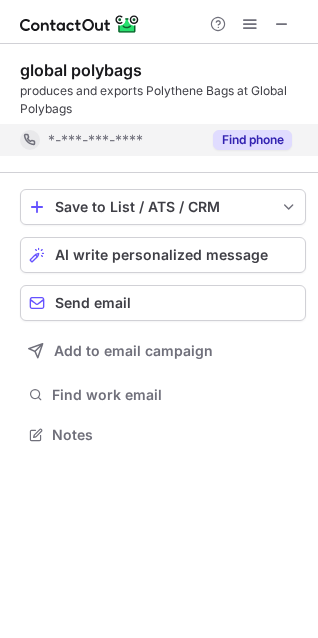 click on "Find phone" at bounding box center [252, 140] 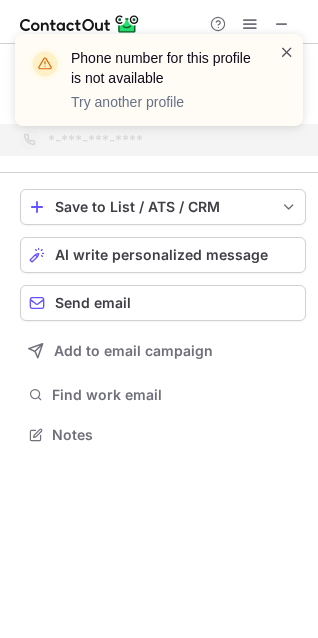 click at bounding box center (287, 52) 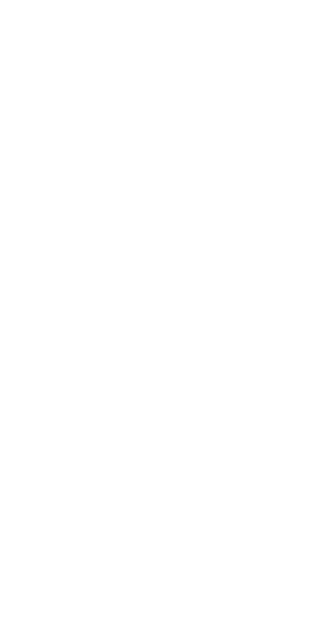 scroll, scrollTop: 0, scrollLeft: 0, axis: both 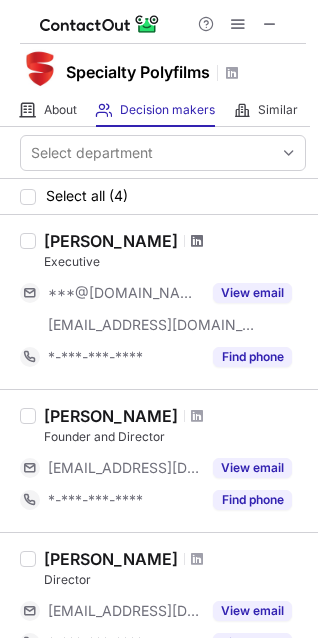 click at bounding box center (197, 241) 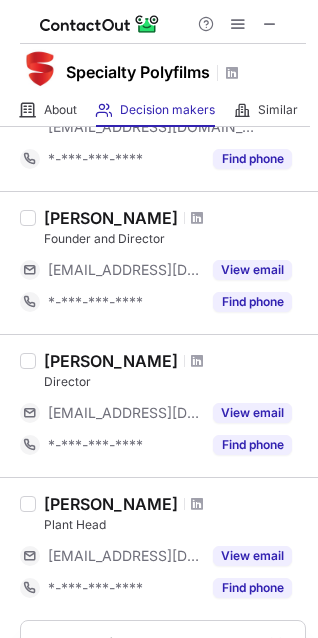 scroll, scrollTop: 200, scrollLeft: 0, axis: vertical 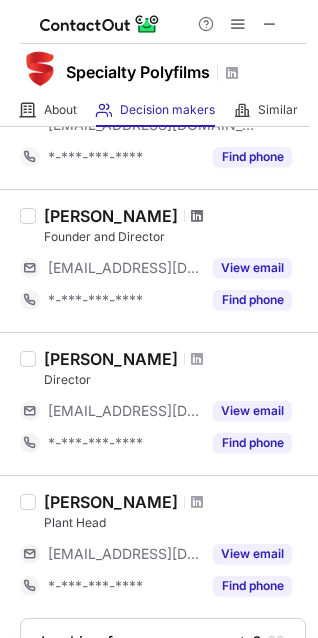 click at bounding box center (197, 216) 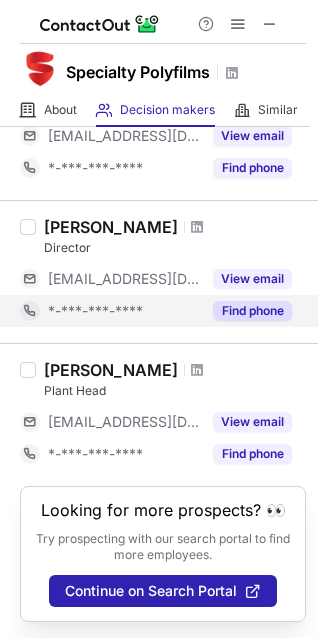 scroll, scrollTop: 348, scrollLeft: 0, axis: vertical 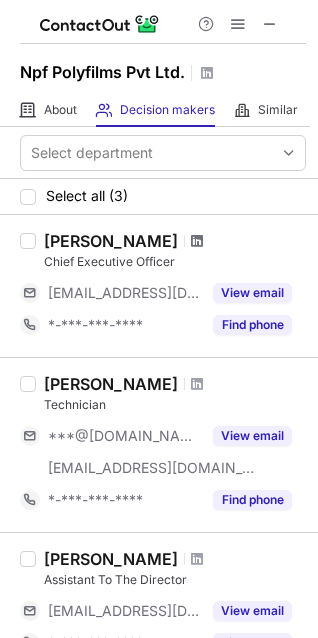 click at bounding box center [197, 241] 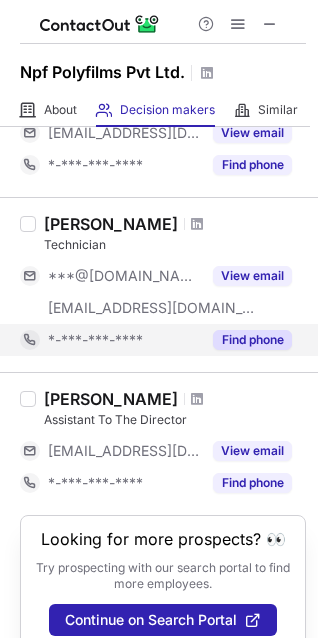 scroll, scrollTop: 206, scrollLeft: 0, axis: vertical 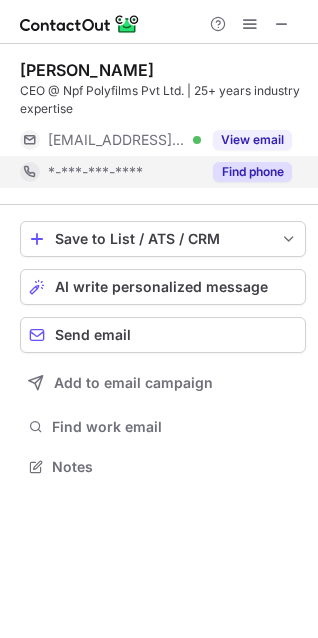 click on "Find phone" at bounding box center [252, 172] 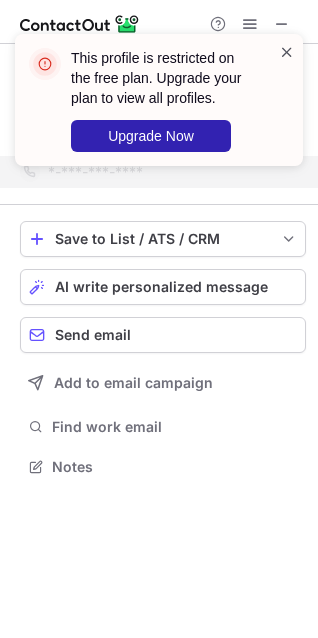 click at bounding box center (287, 52) 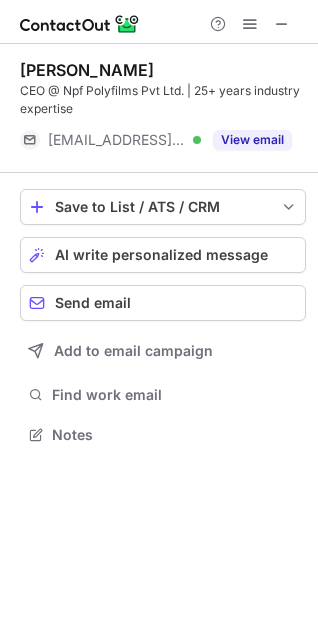 scroll, scrollTop: 420, scrollLeft: 318, axis: both 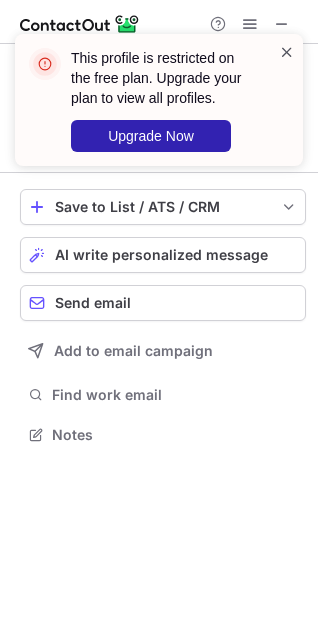 click at bounding box center (287, 52) 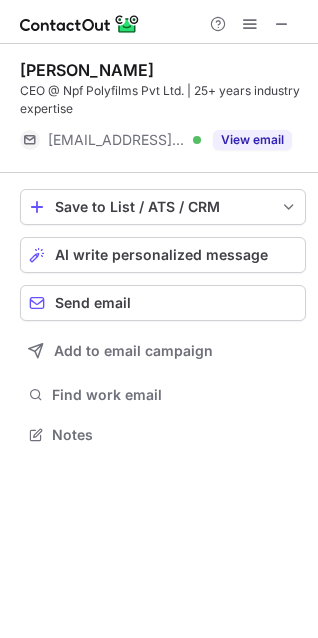 click on "Samkit Shah CEO @ Npf Polyfilms Pvt Ltd. | 25+ years industry expertise ***@navrangpolyfilms.com Verified View email" at bounding box center [163, 108] 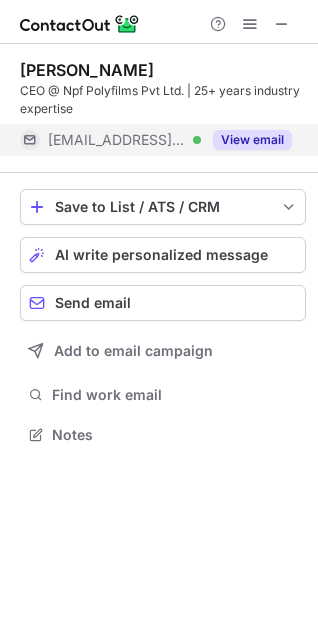 click on "View email" at bounding box center [252, 140] 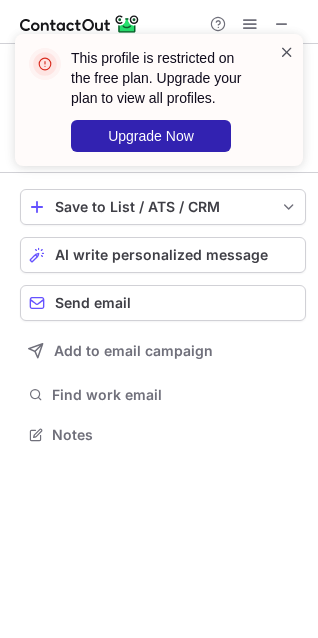 click at bounding box center (287, 52) 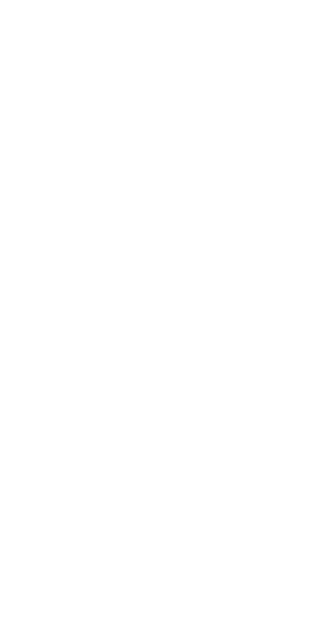 scroll, scrollTop: 0, scrollLeft: 0, axis: both 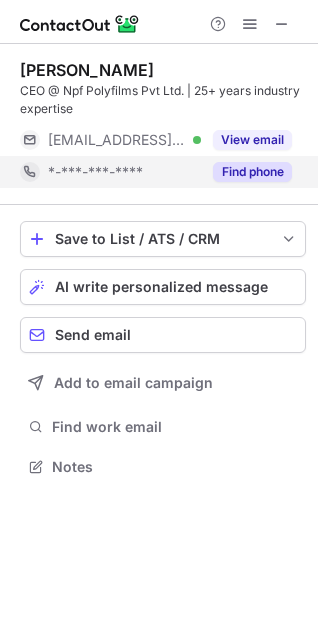 click on "Find phone" at bounding box center (246, 172) 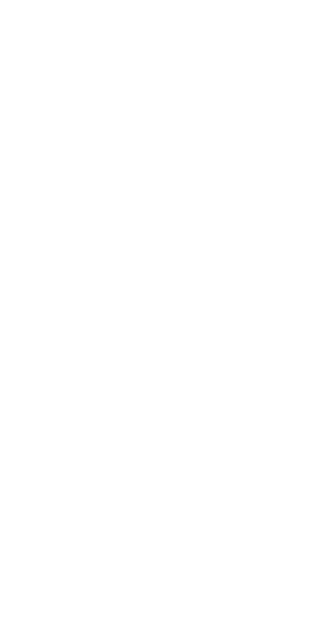 scroll, scrollTop: 0, scrollLeft: 0, axis: both 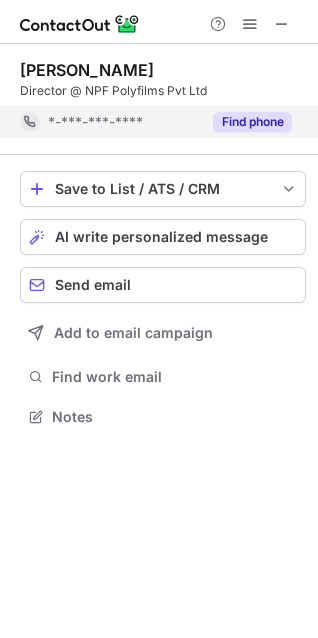 click on "Find phone" at bounding box center [252, 122] 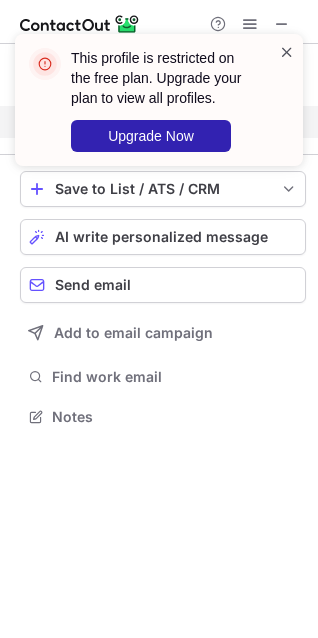 click at bounding box center (287, 52) 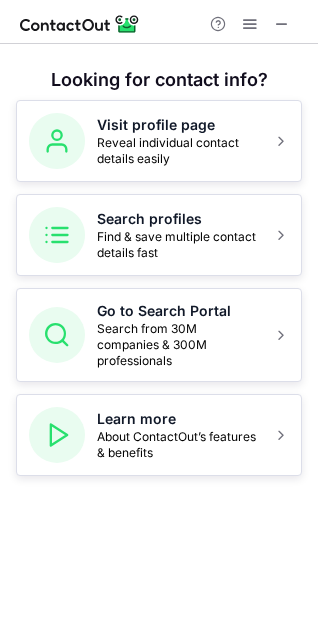 scroll, scrollTop: 0, scrollLeft: 0, axis: both 